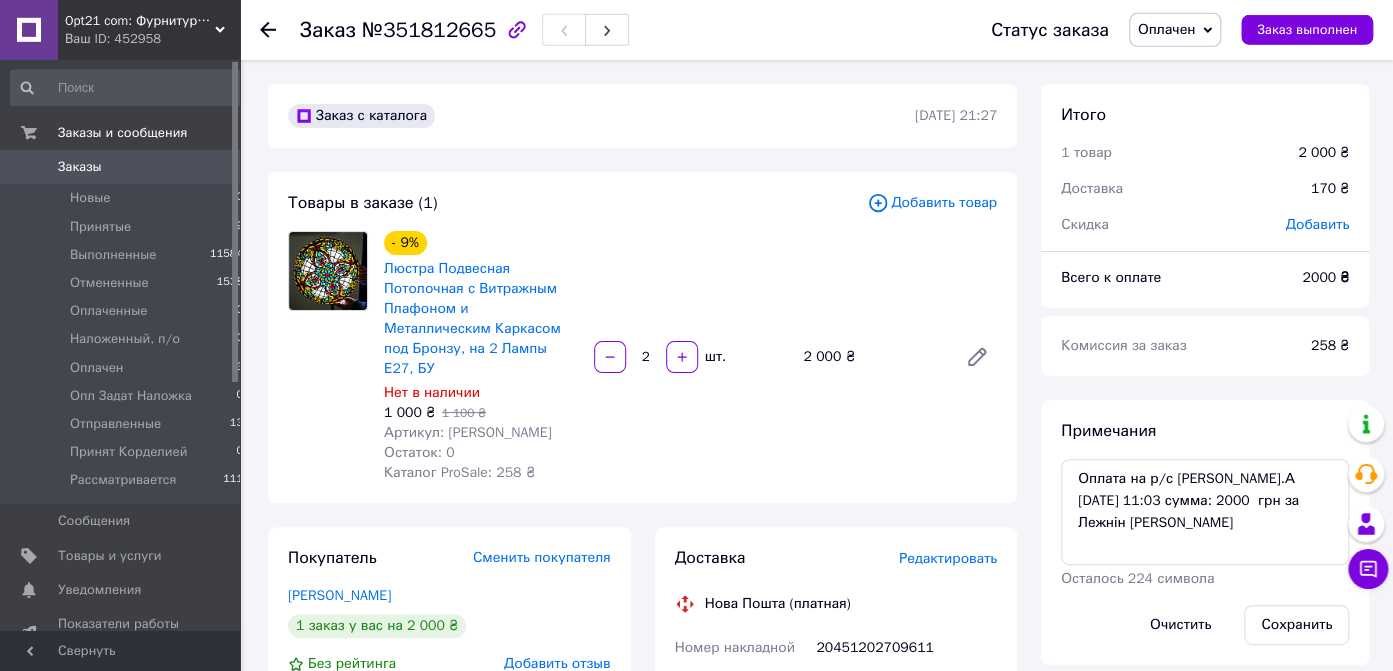 scroll, scrollTop: 122, scrollLeft: 0, axis: vertical 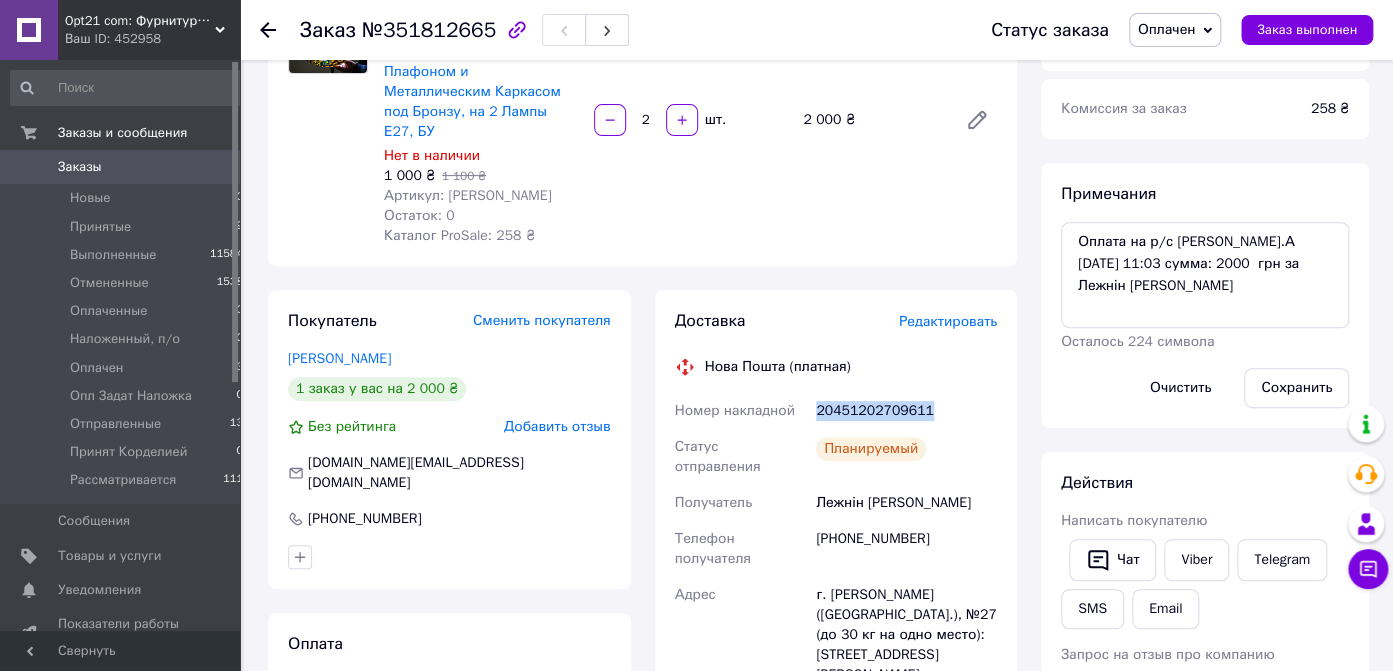 drag, startPoint x: 816, startPoint y: 458, endPoint x: 934, endPoint y: 459, distance: 118.004234 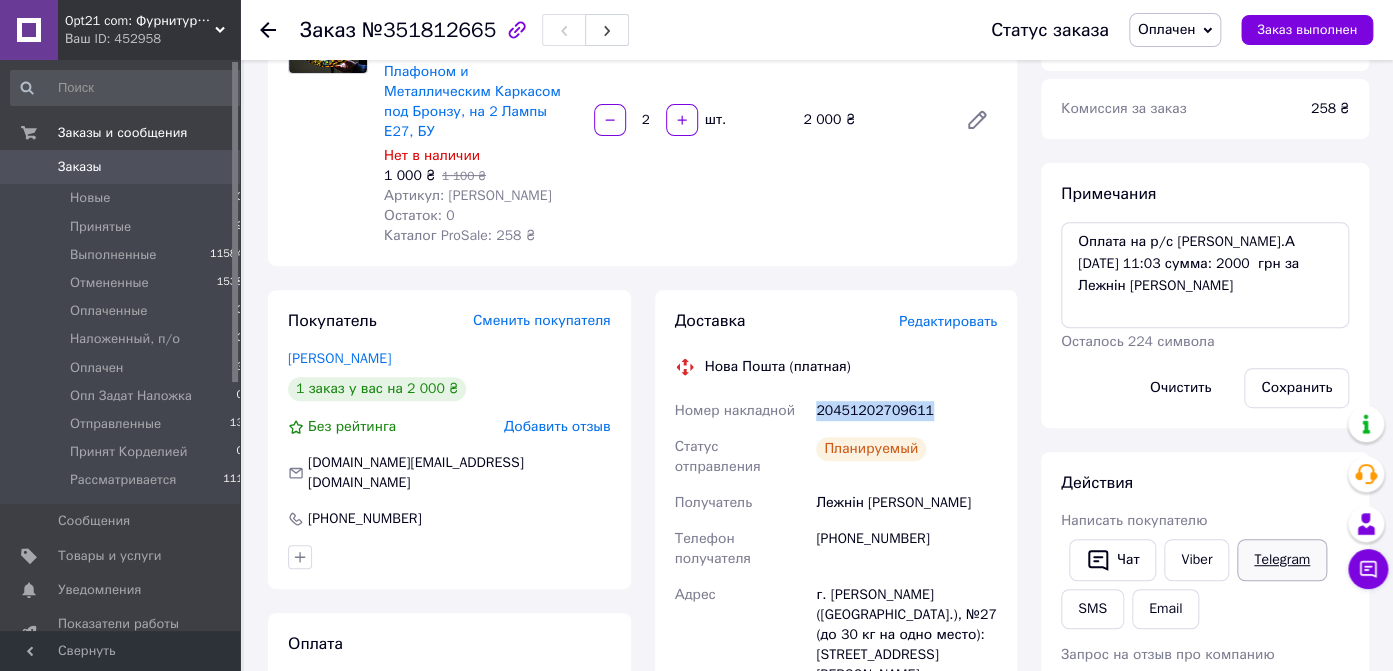 click on "Telegram" at bounding box center (1282, 560) 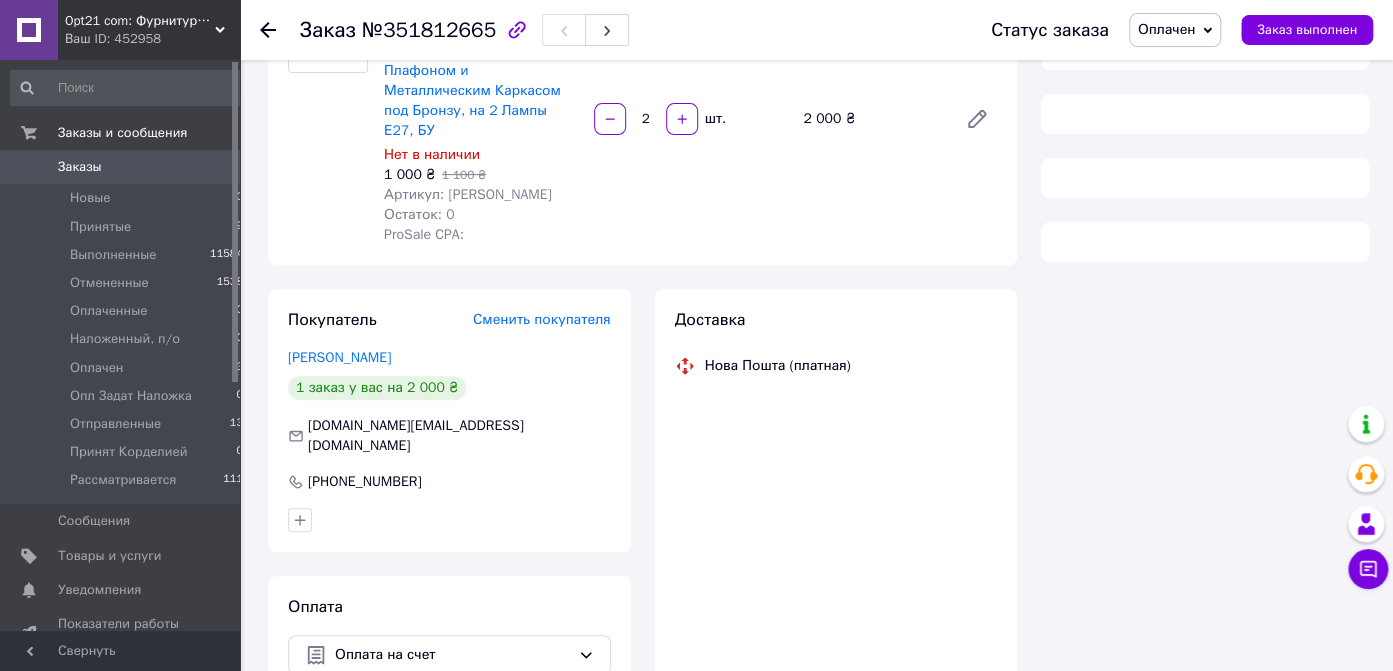 scroll, scrollTop: 0, scrollLeft: 0, axis: both 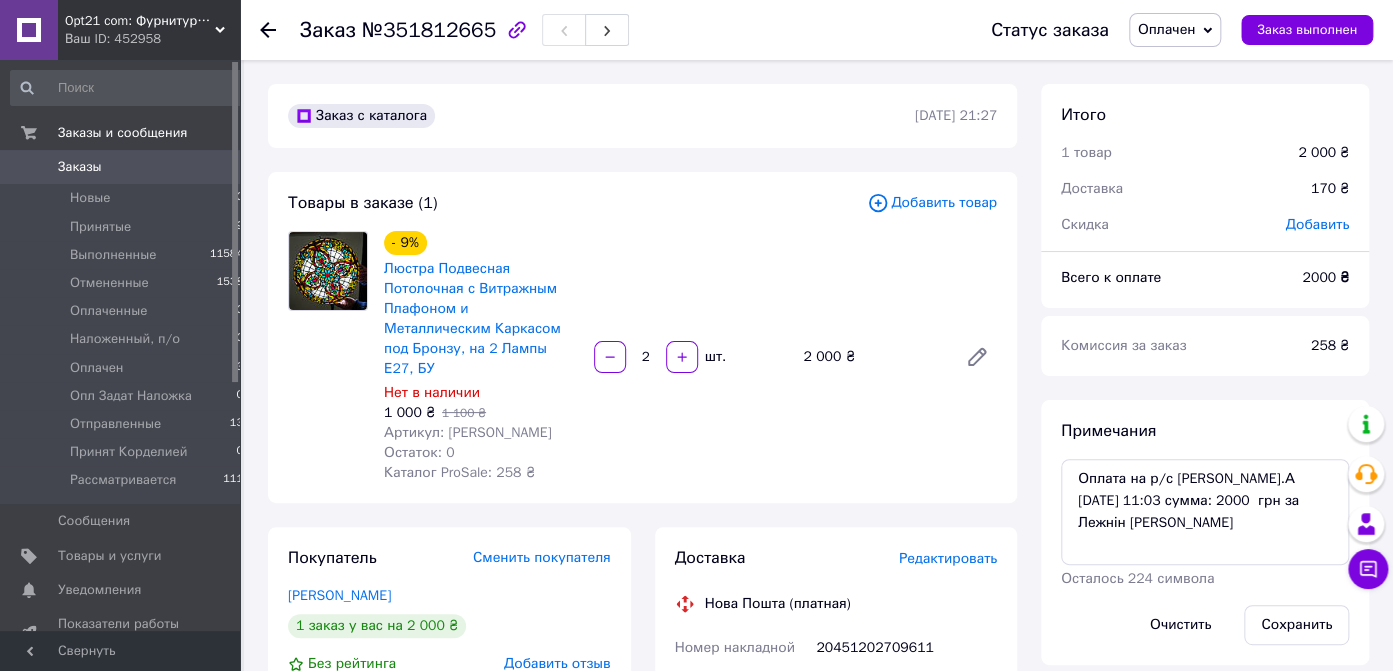 click on "Оплачен" at bounding box center (1167, 29) 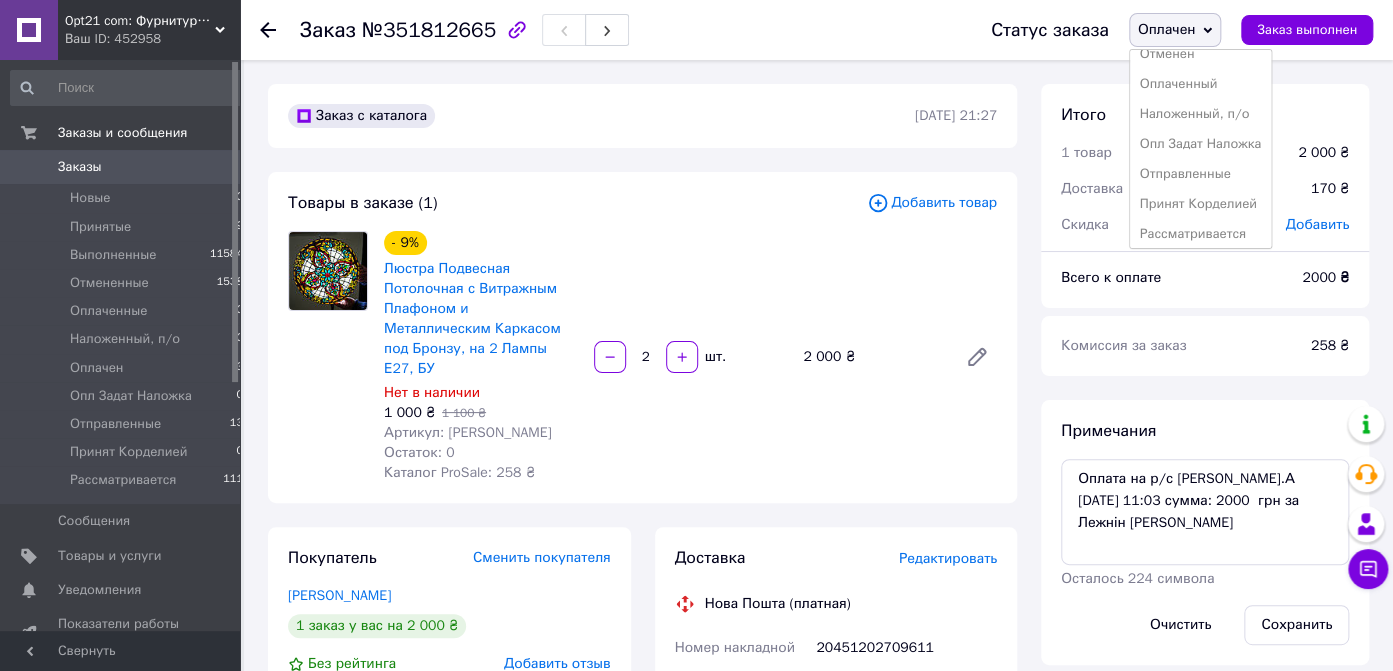 scroll, scrollTop: 78, scrollLeft: 0, axis: vertical 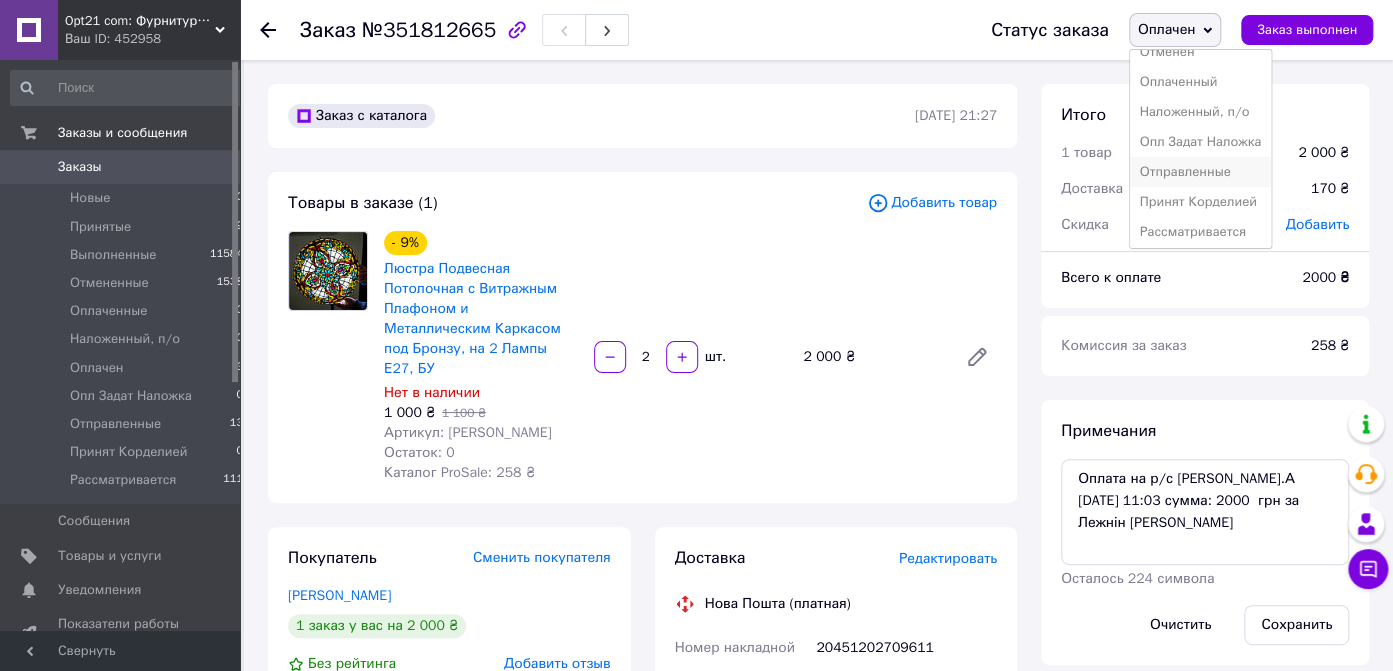 click on "Отправленные" at bounding box center (1201, 172) 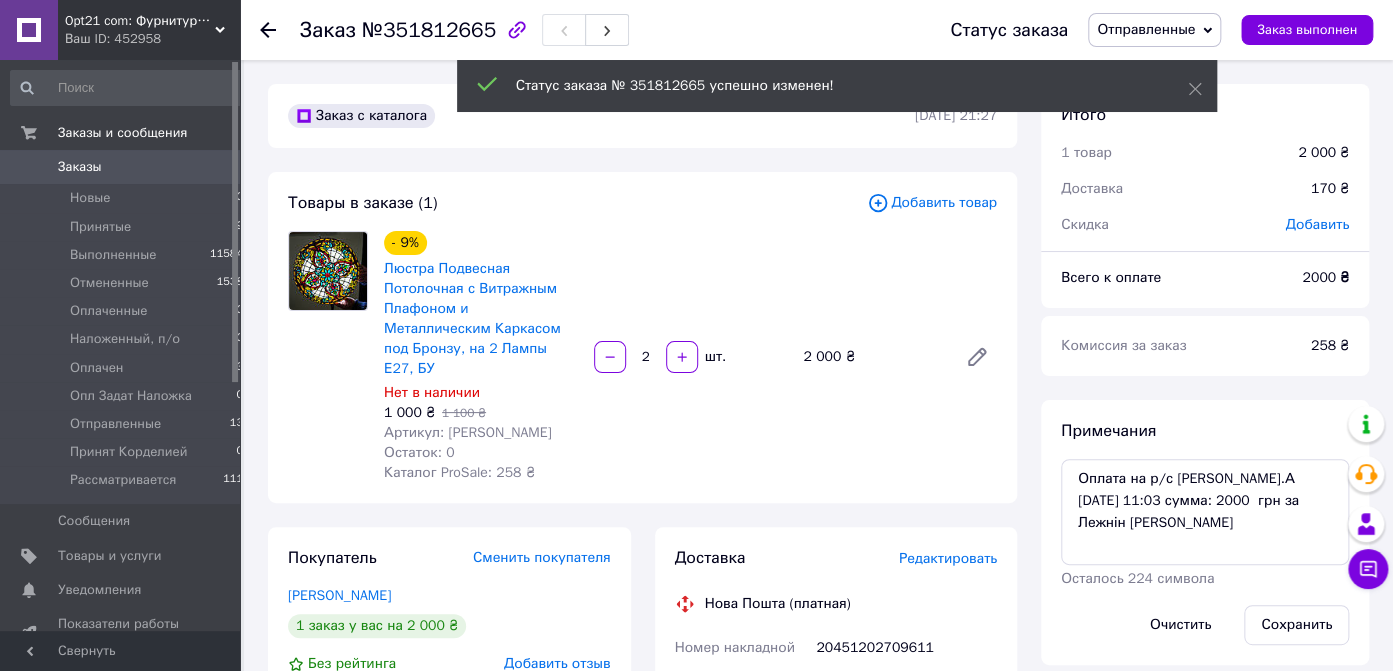 click on "Заказы" at bounding box center [80, 167] 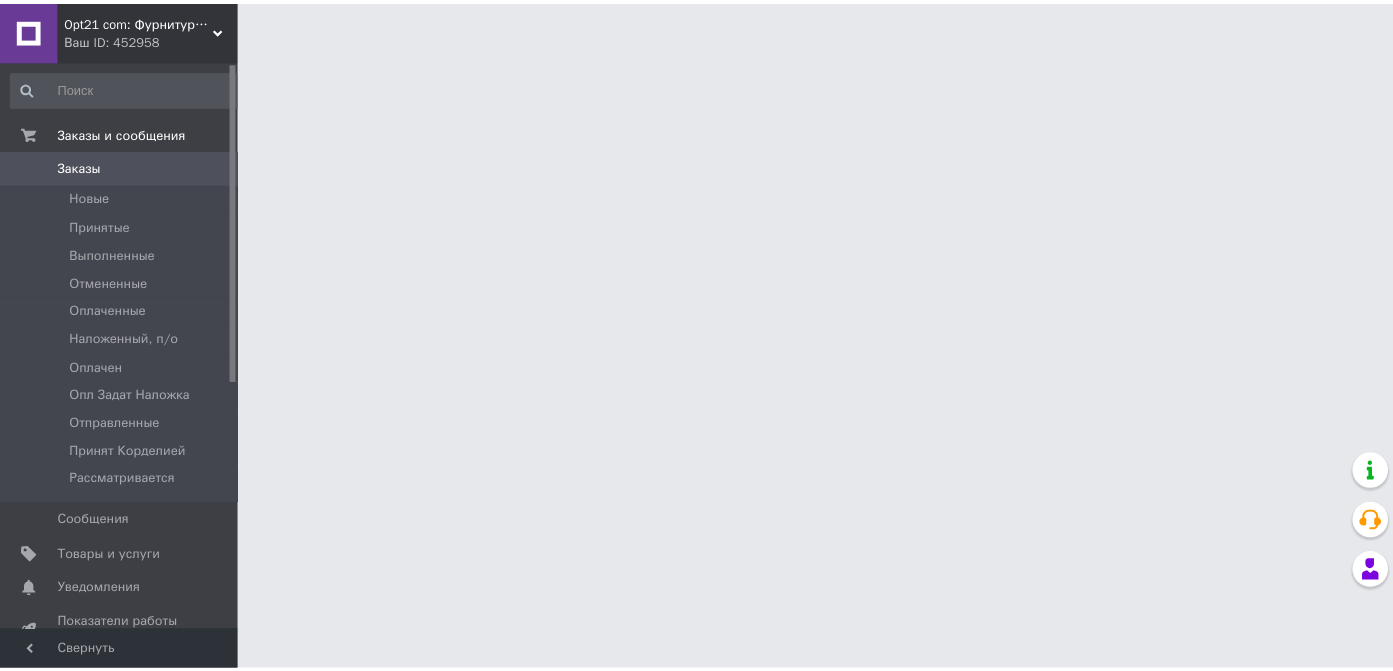 scroll, scrollTop: 0, scrollLeft: 0, axis: both 